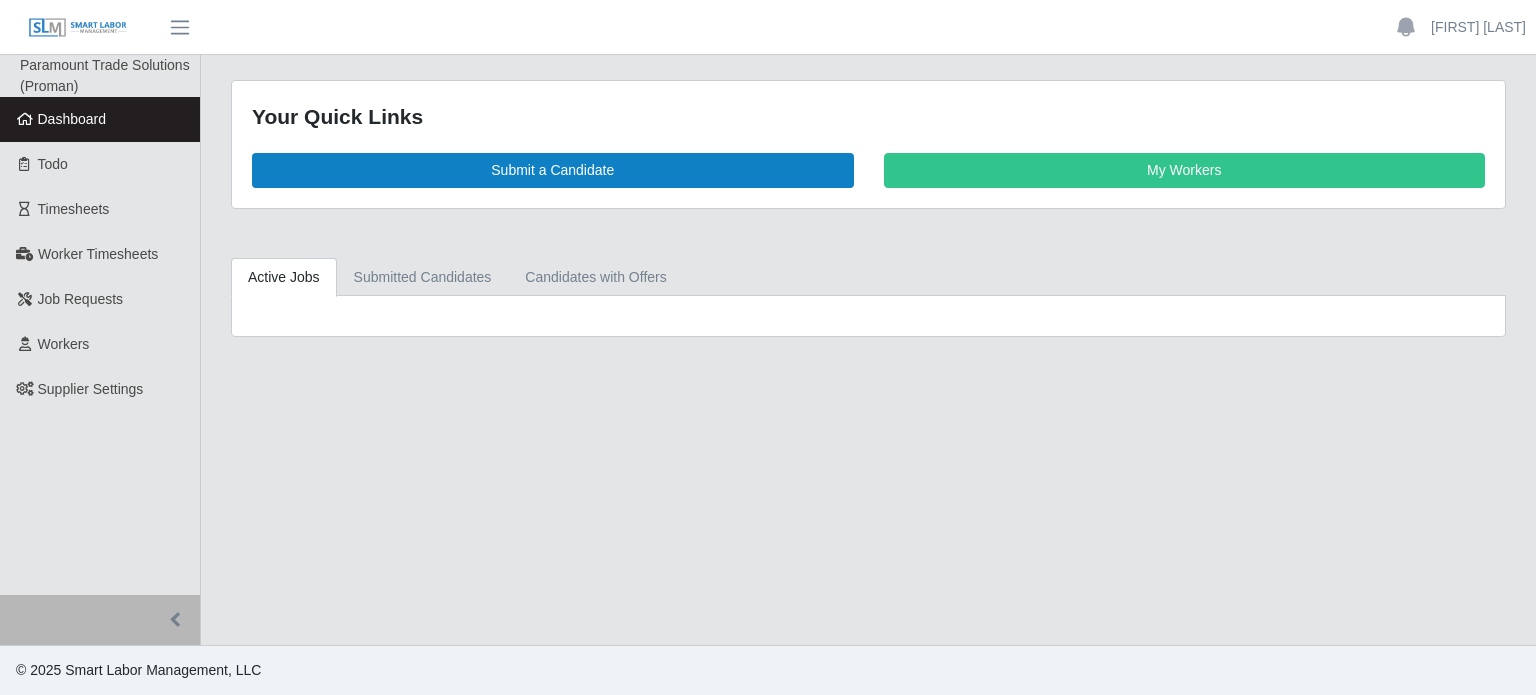 scroll, scrollTop: 0, scrollLeft: 0, axis: both 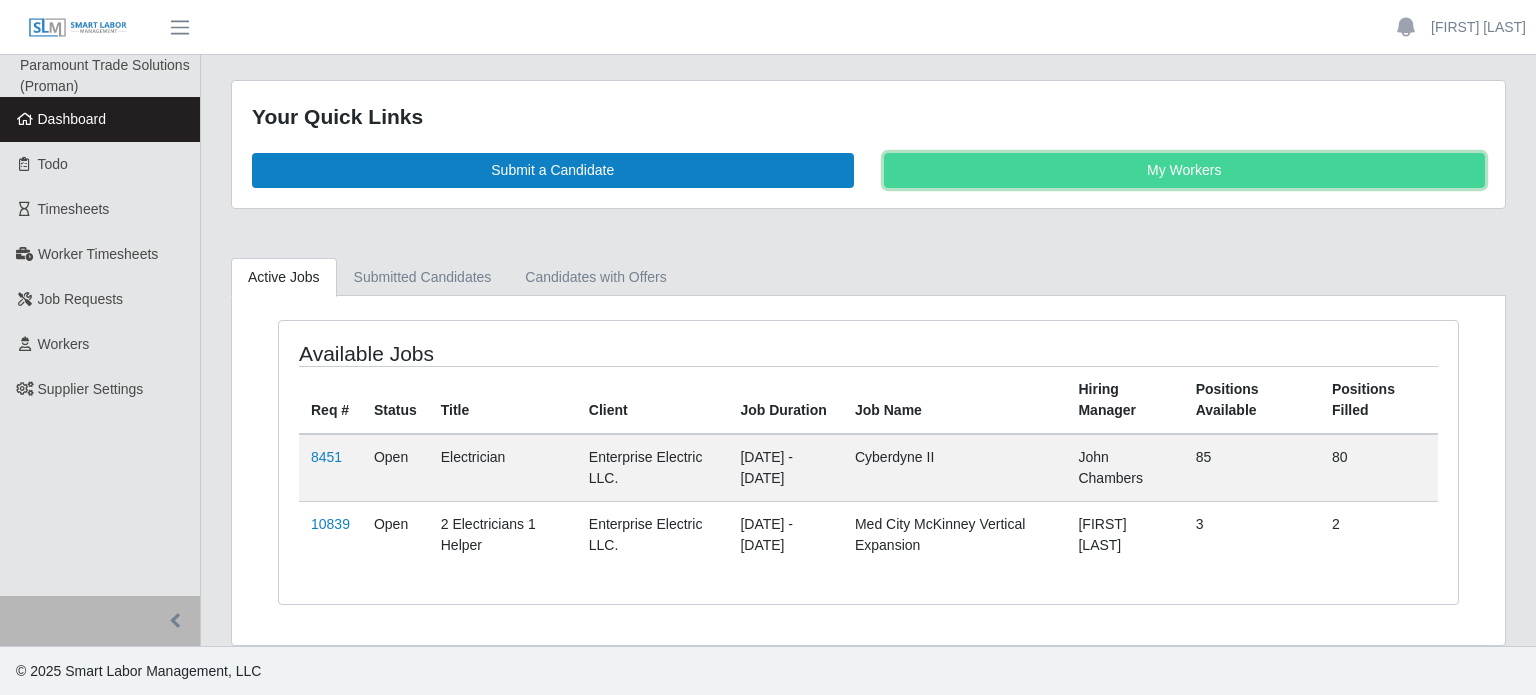click on "My Workers" at bounding box center [1185, 170] 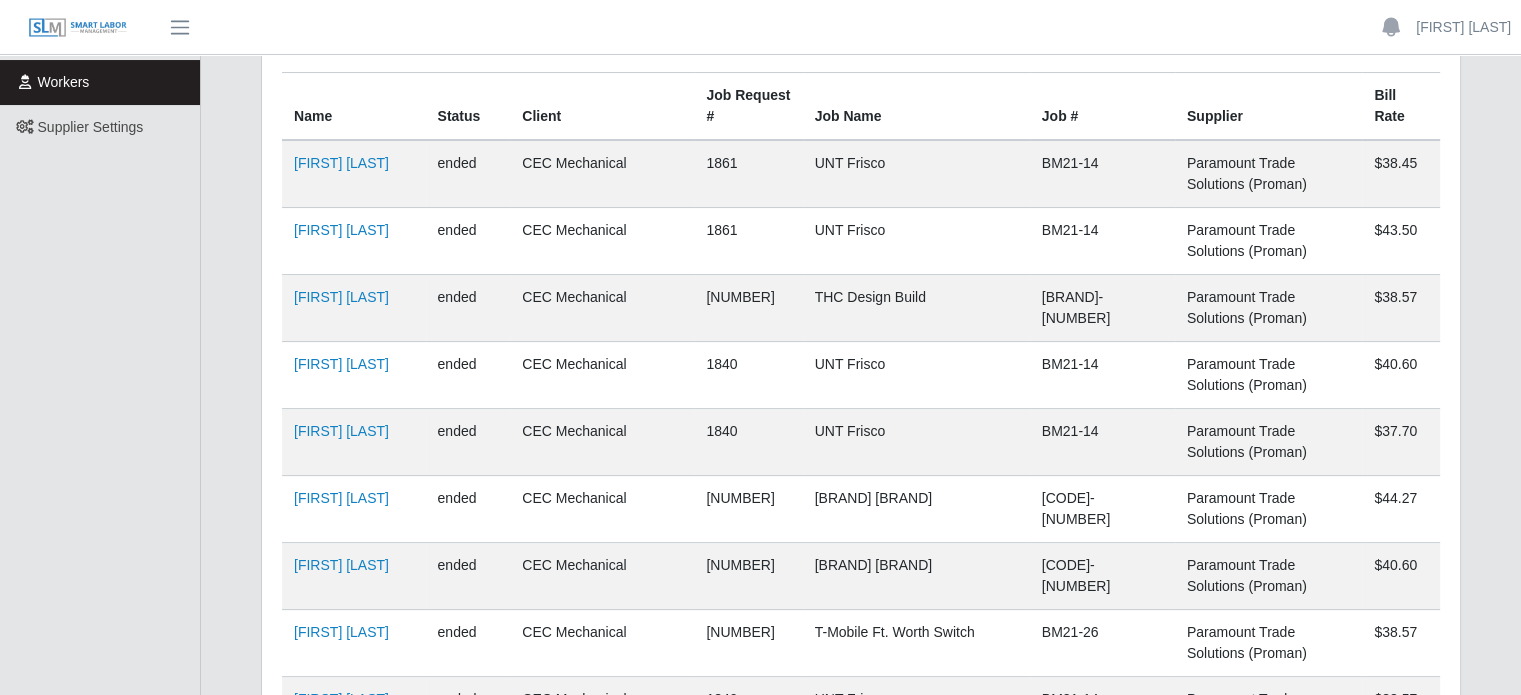 scroll, scrollTop: 0, scrollLeft: 0, axis: both 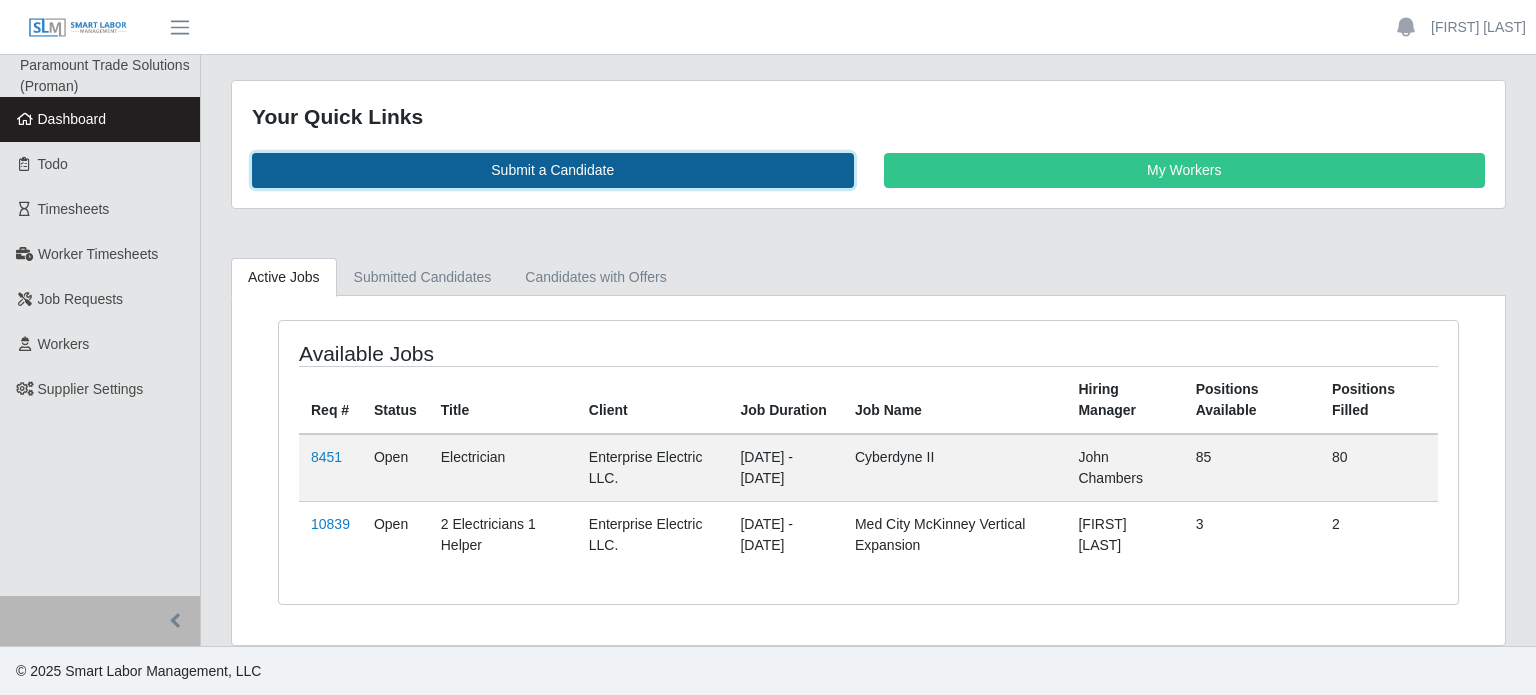 click on "Submit a Candidate" at bounding box center [553, 170] 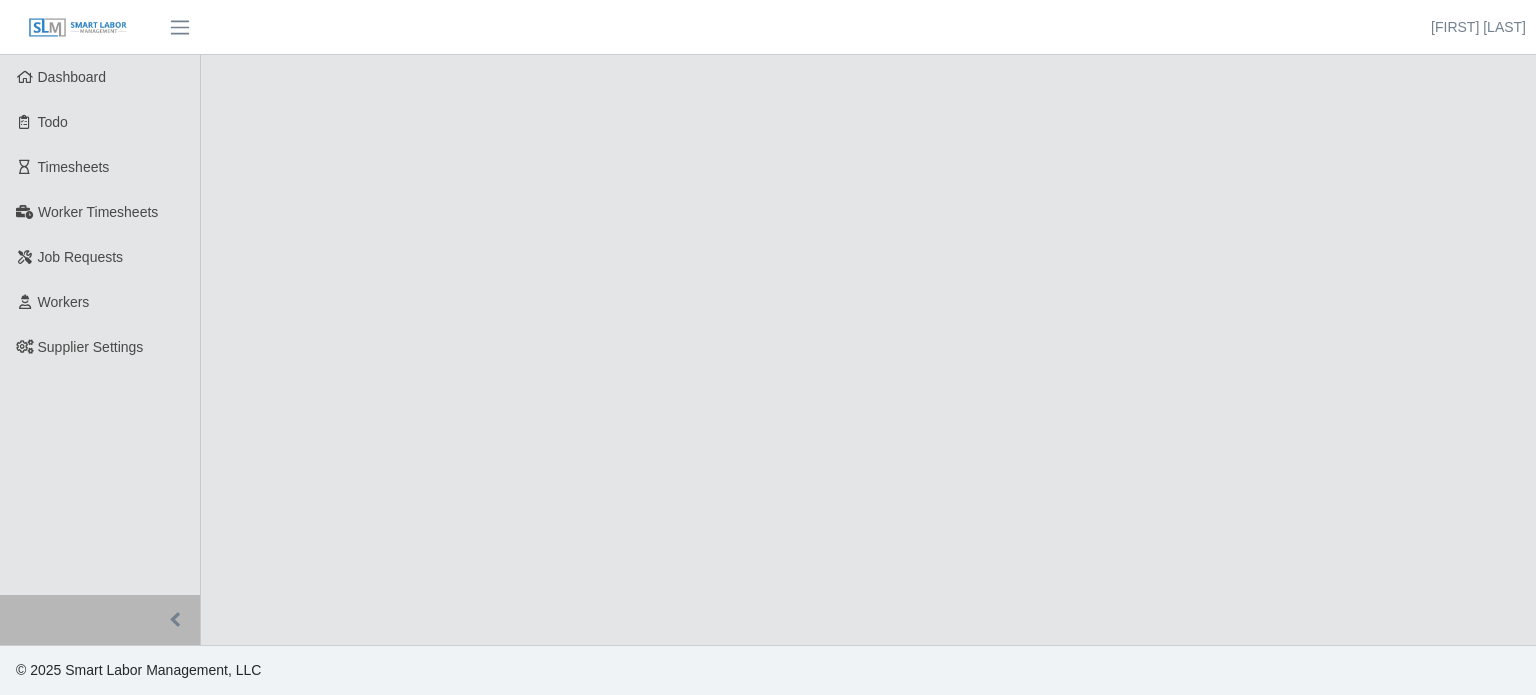scroll, scrollTop: 0, scrollLeft: 0, axis: both 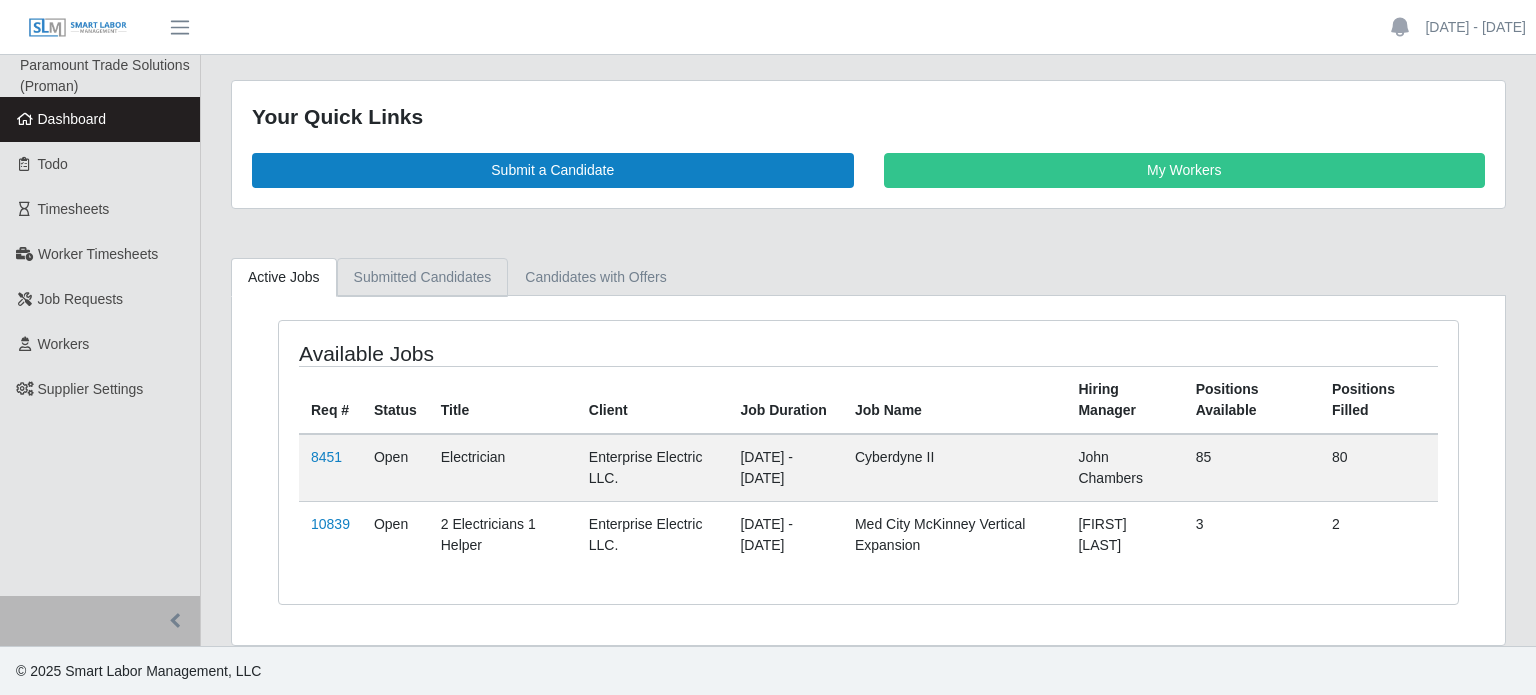 click on "Submitted Candidates" at bounding box center [423, 277] 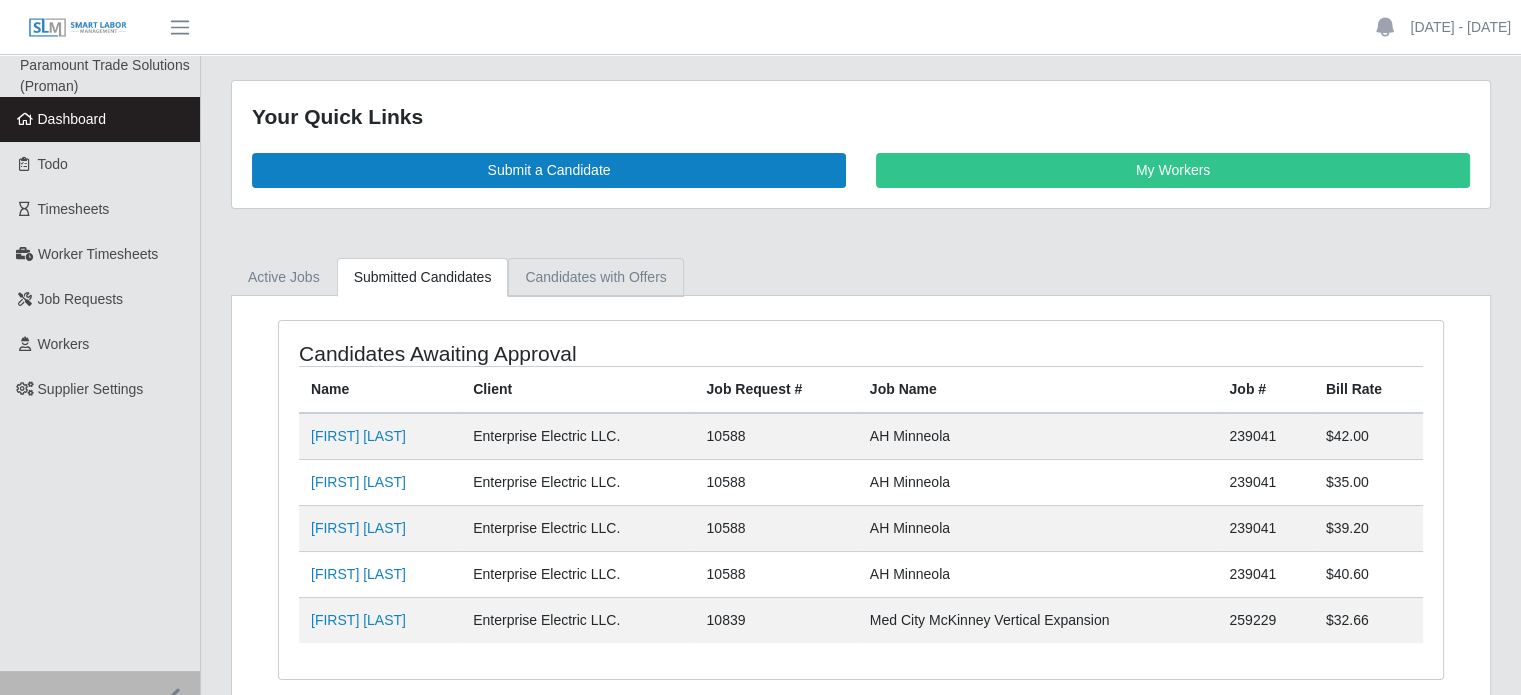click on "Candidates with Offers" at bounding box center [595, 277] 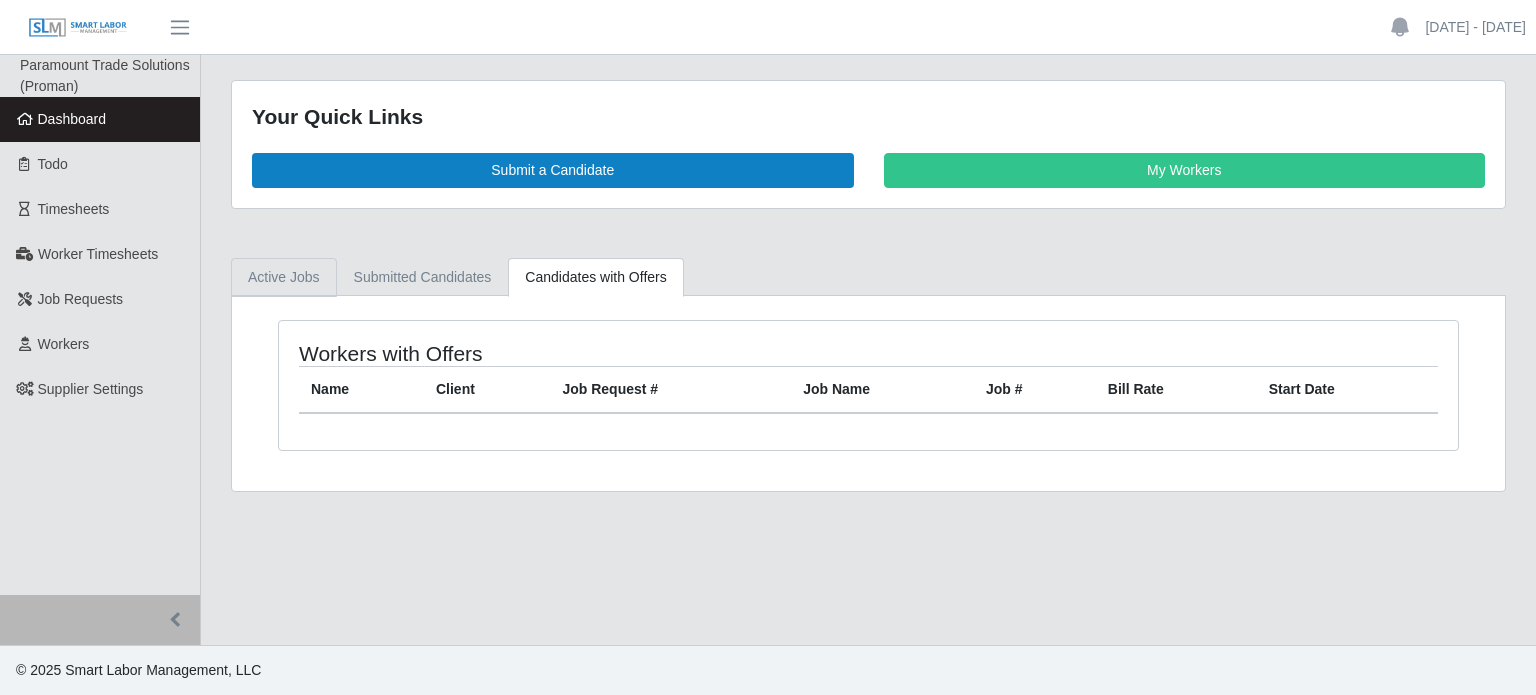 click on "Active Jobs" at bounding box center [284, 277] 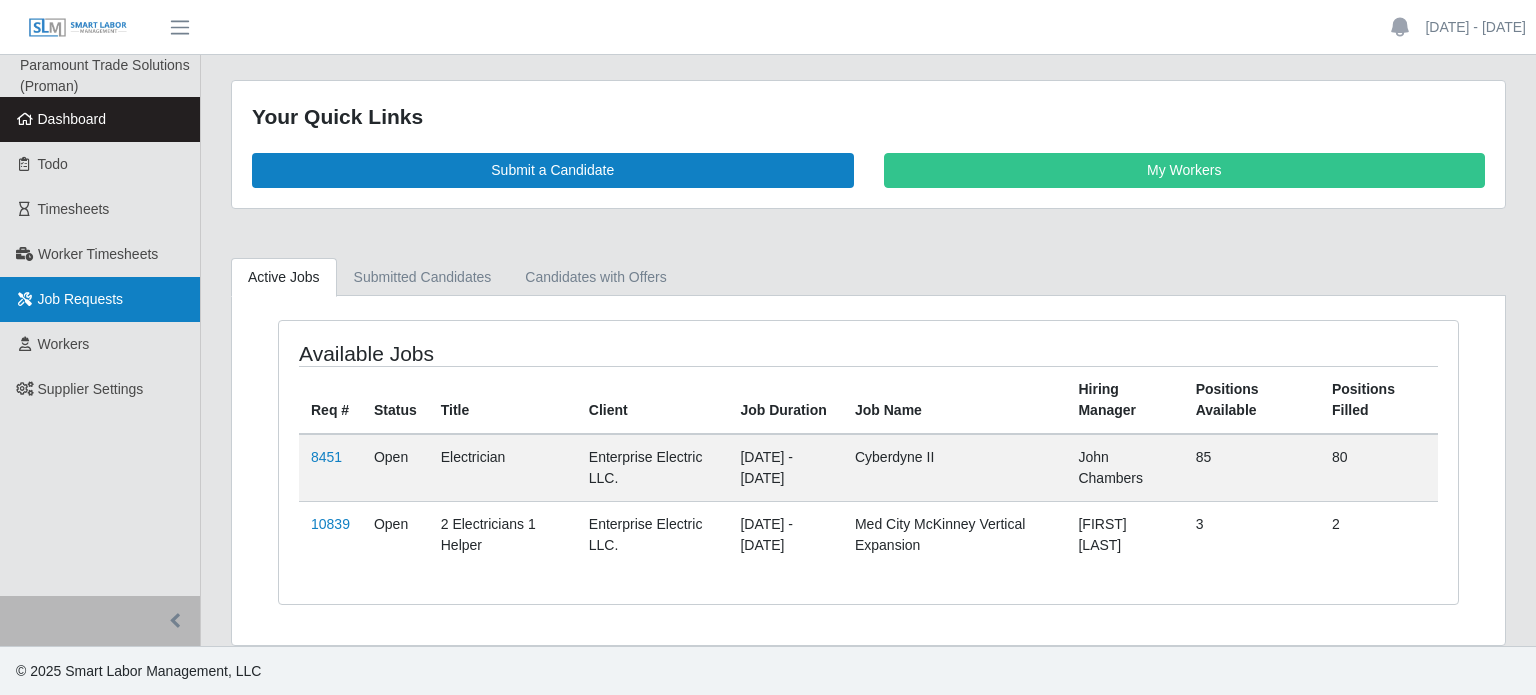 click on "Job Requests" at bounding box center (81, 299) 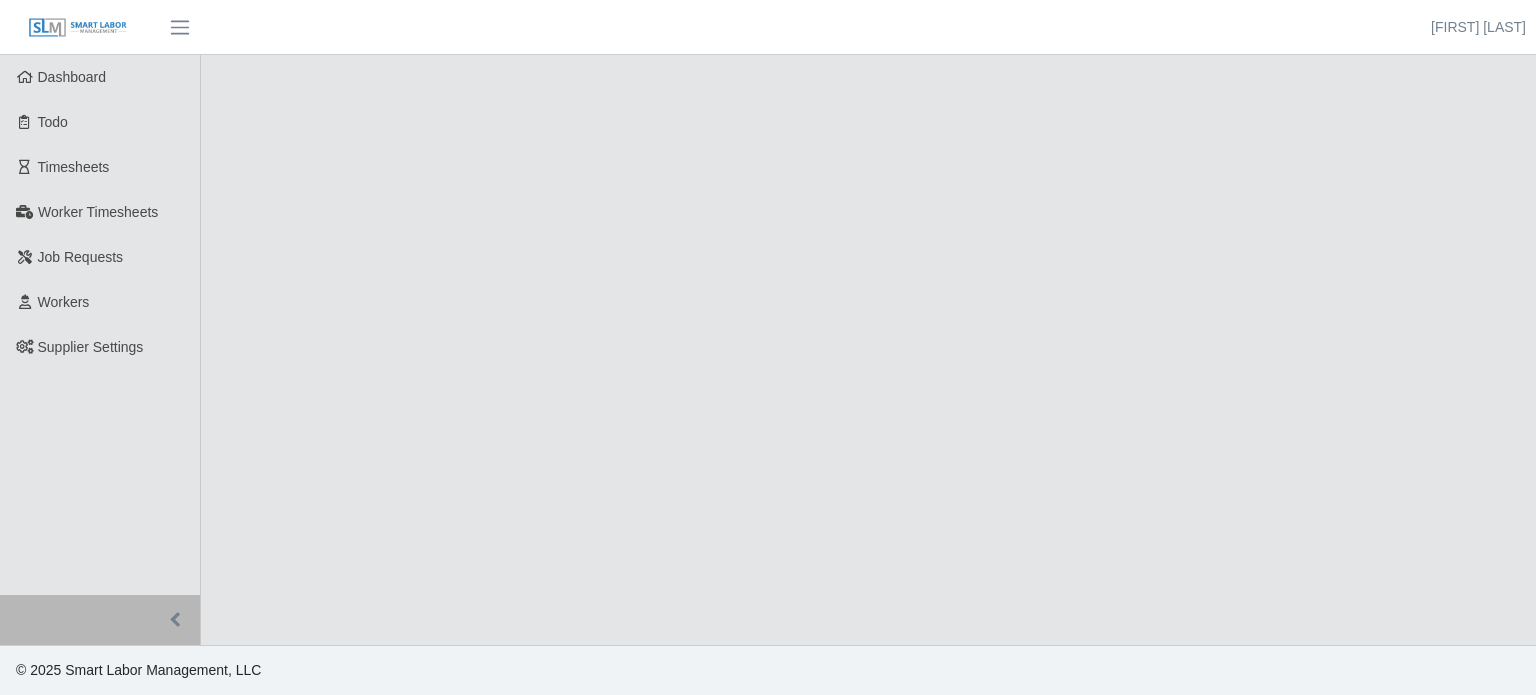 scroll, scrollTop: 0, scrollLeft: 0, axis: both 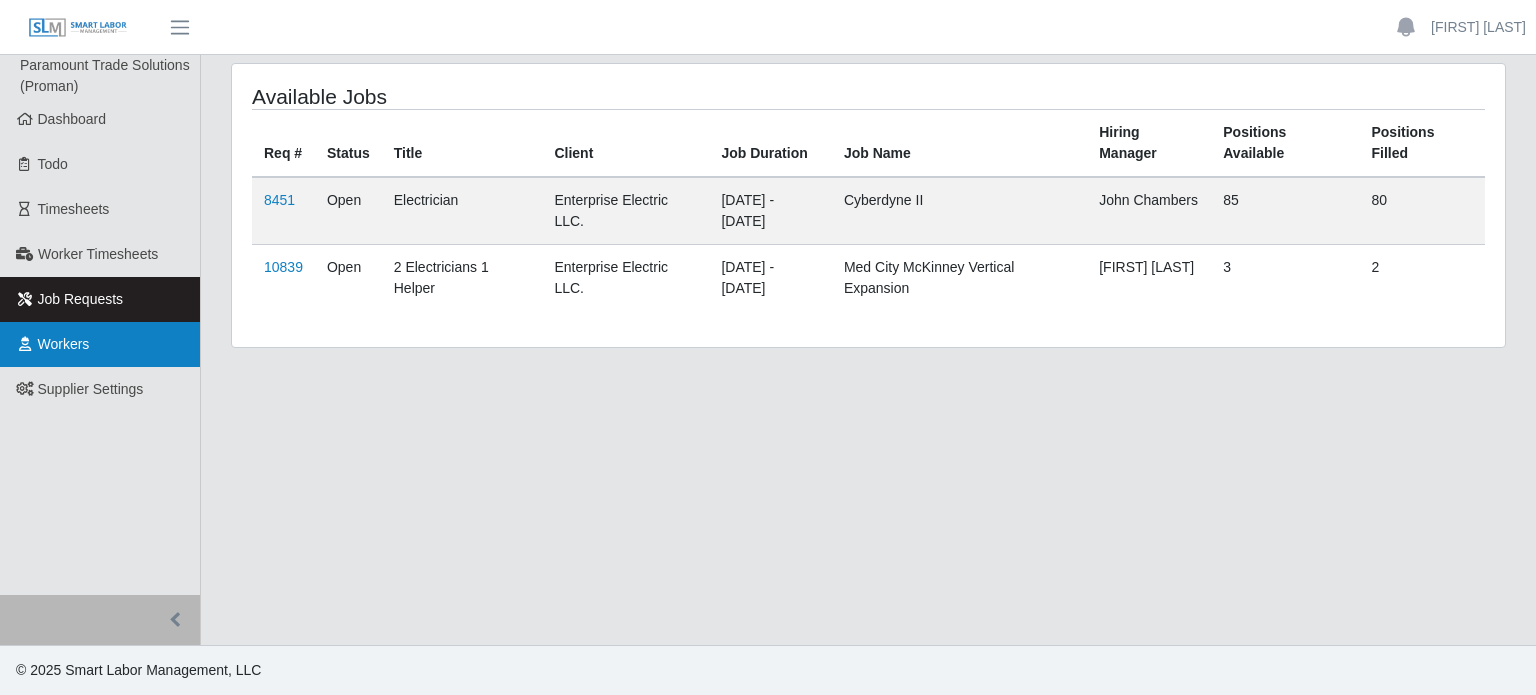 click on "Workers" at bounding box center (64, 344) 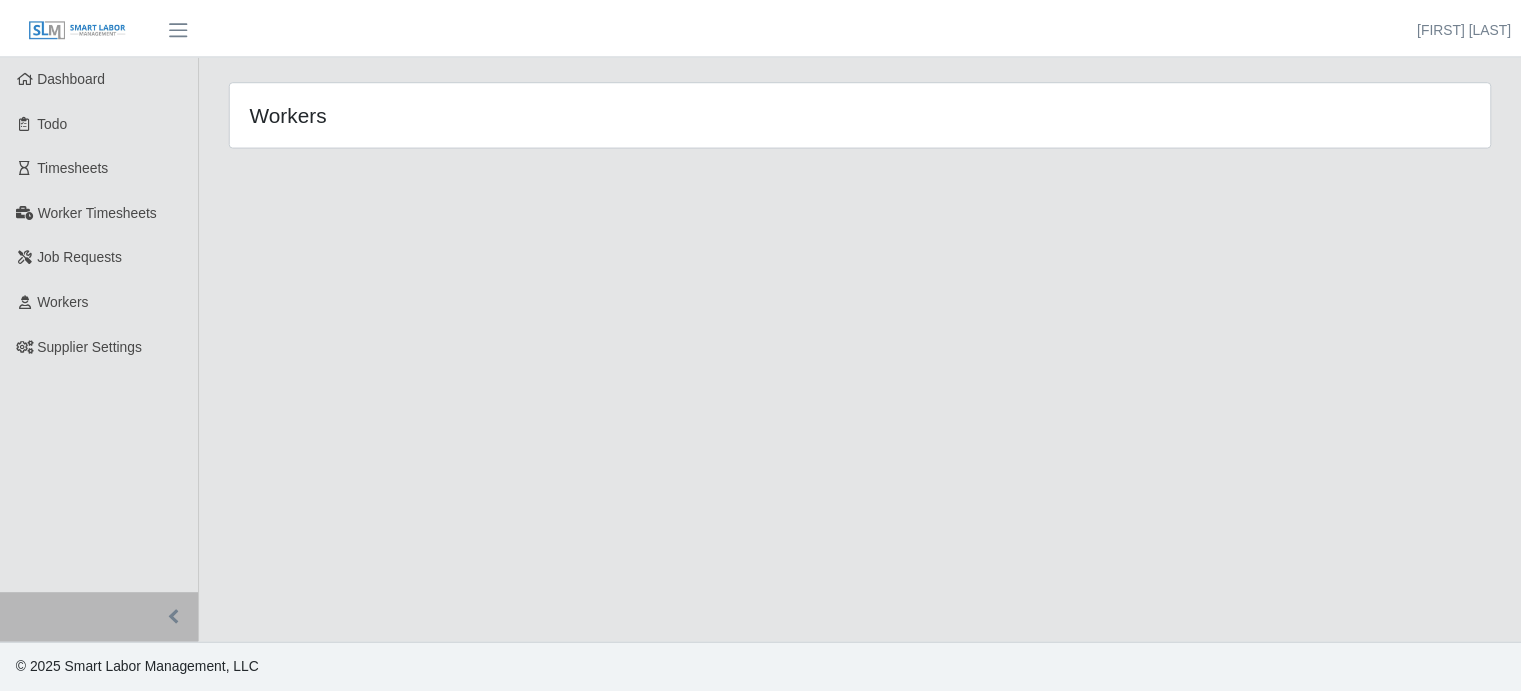 scroll, scrollTop: 0, scrollLeft: 0, axis: both 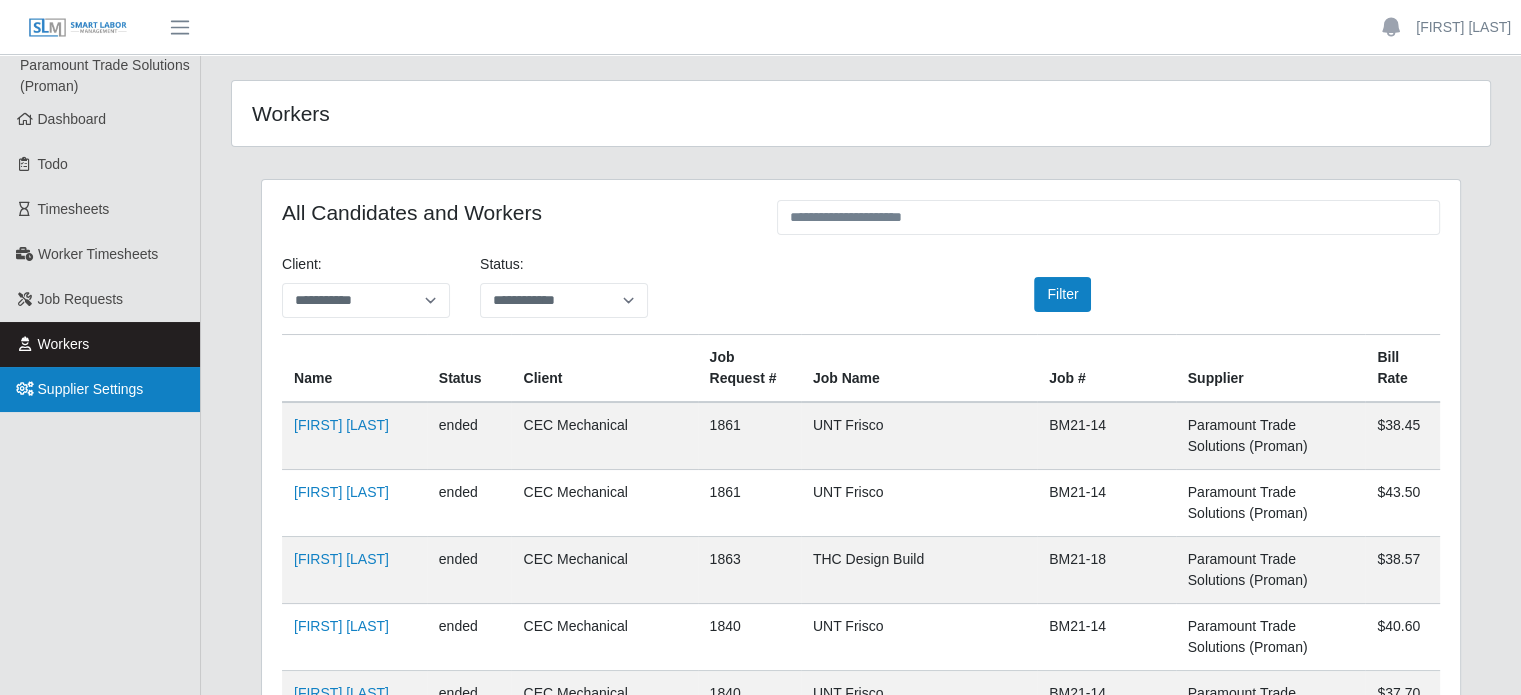 click on "Supplier Settings" at bounding box center [91, 389] 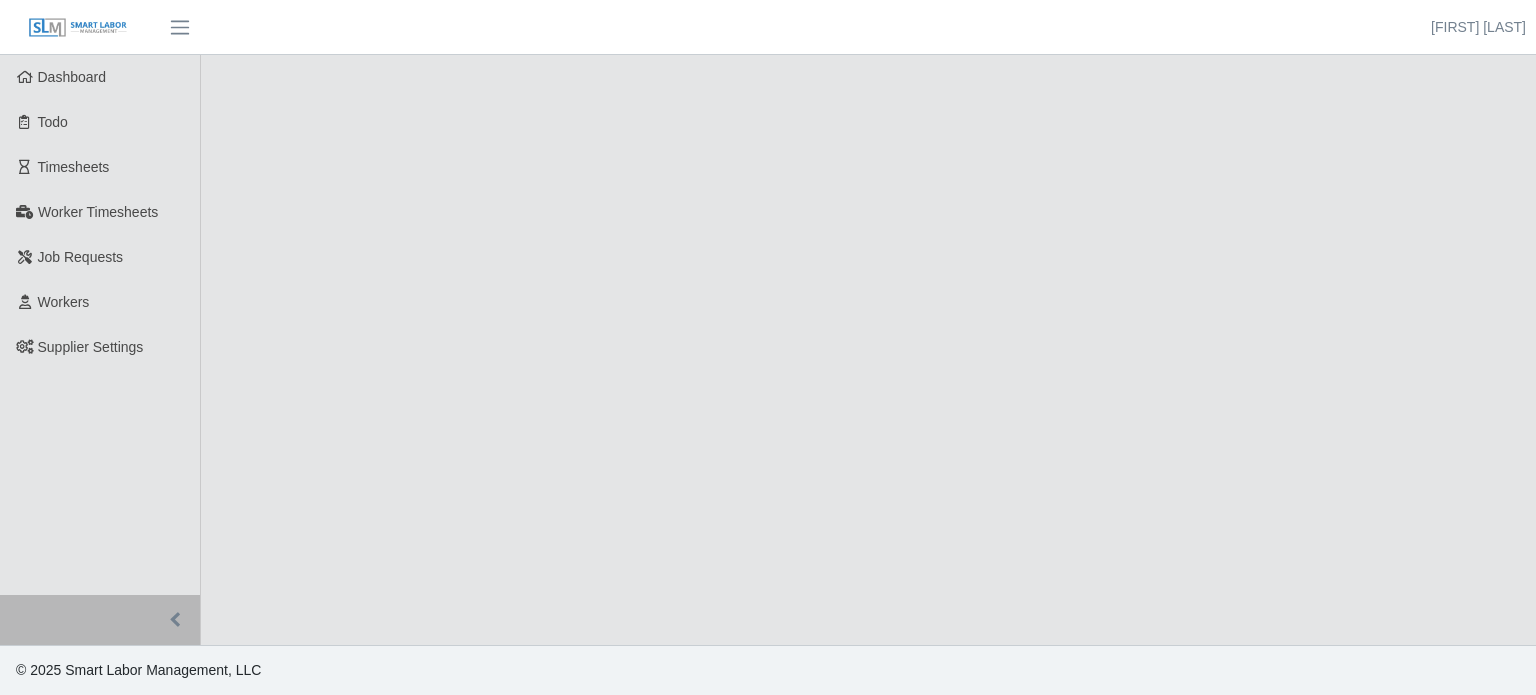 scroll, scrollTop: 0, scrollLeft: 0, axis: both 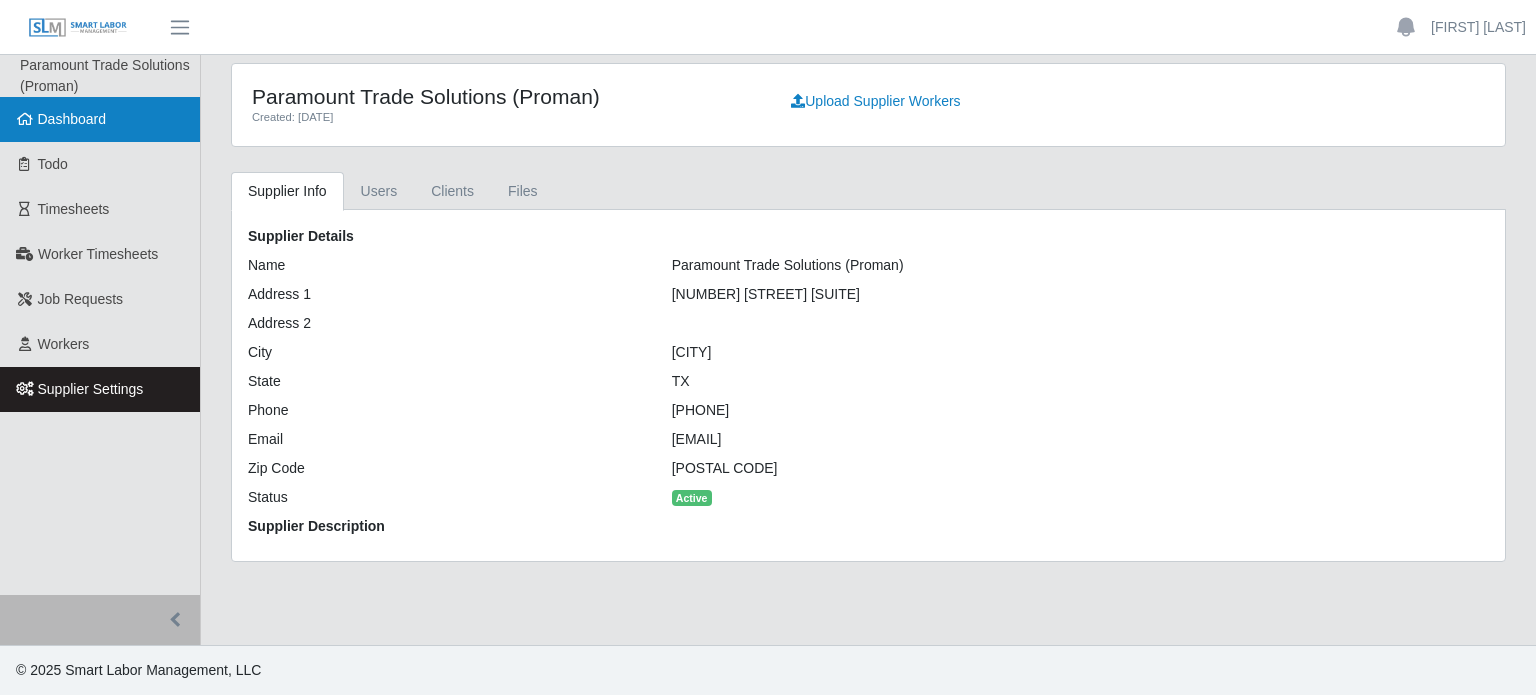 click on "Dashboard" at bounding box center (100, 119) 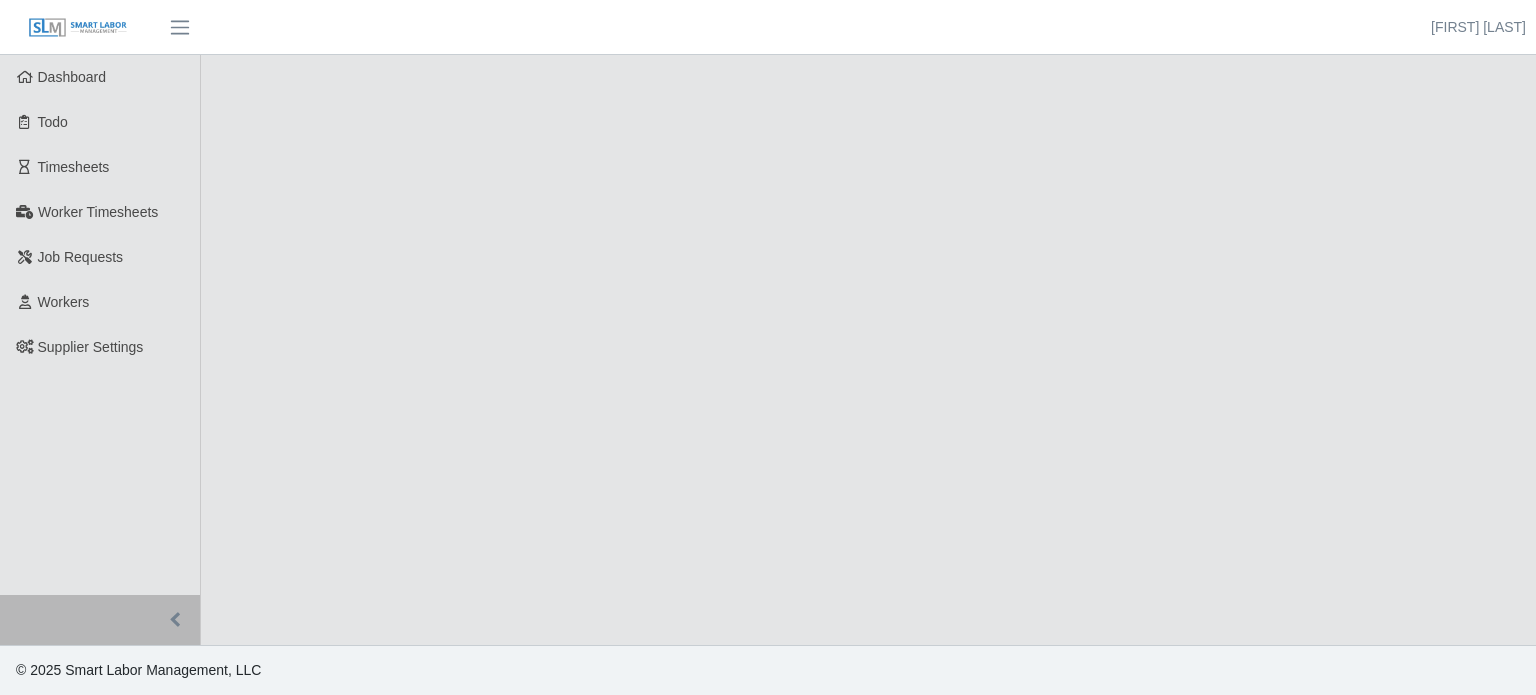 scroll, scrollTop: 0, scrollLeft: 0, axis: both 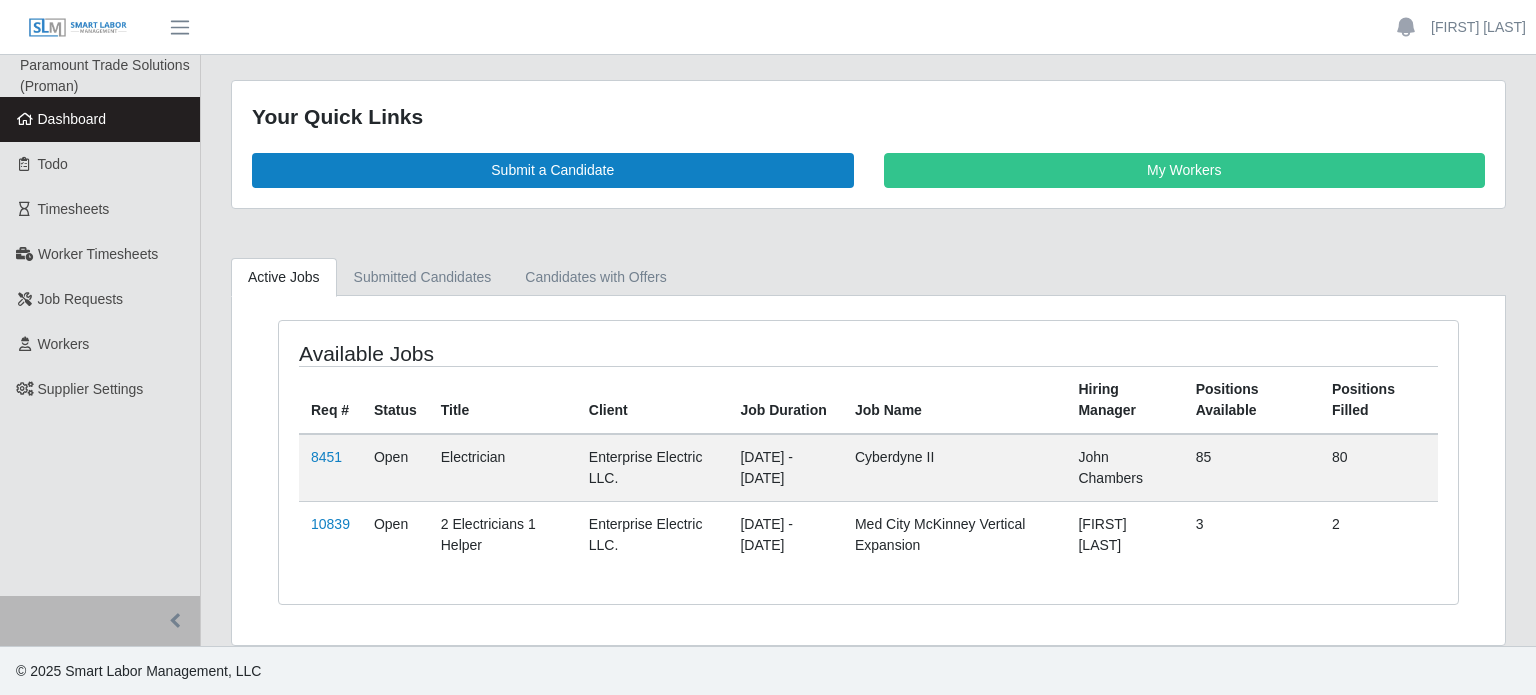 drag, startPoint x: 954, startPoint y: 453, endPoint x: 859, endPoint y: 473, distance: 97.082436 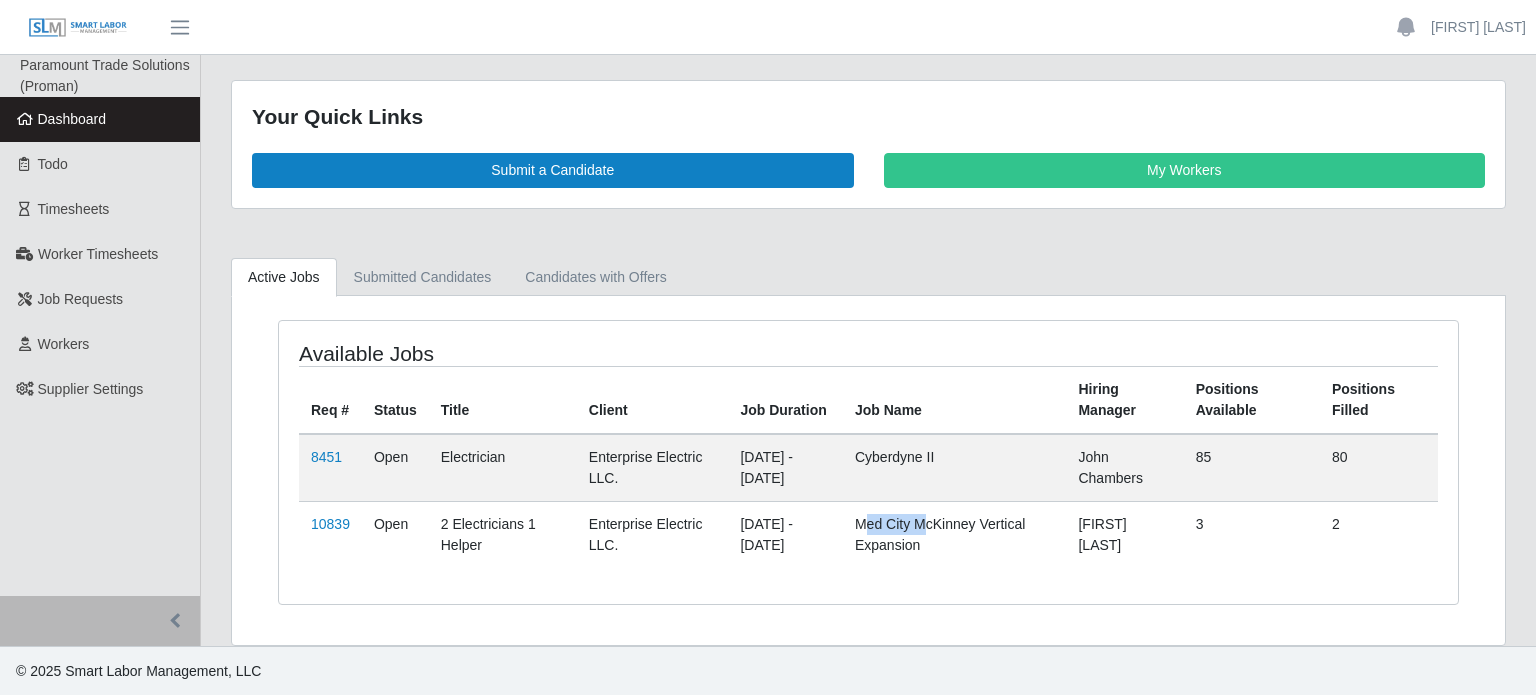 drag, startPoint x: 892, startPoint y: 516, endPoint x: 948, endPoint y: 521, distance: 56.22277 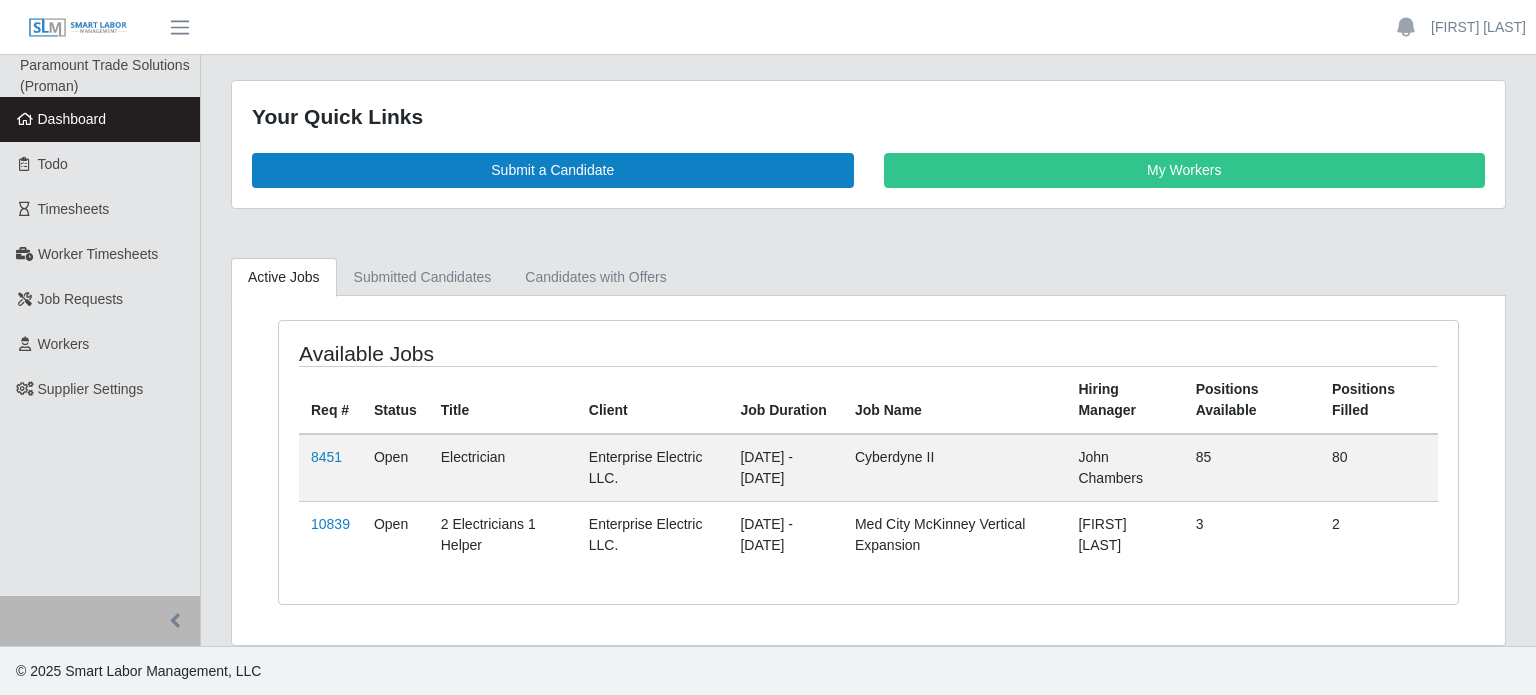 drag, startPoint x: 912, startPoint y: 550, endPoint x: 888, endPoint y: 539, distance: 26.400757 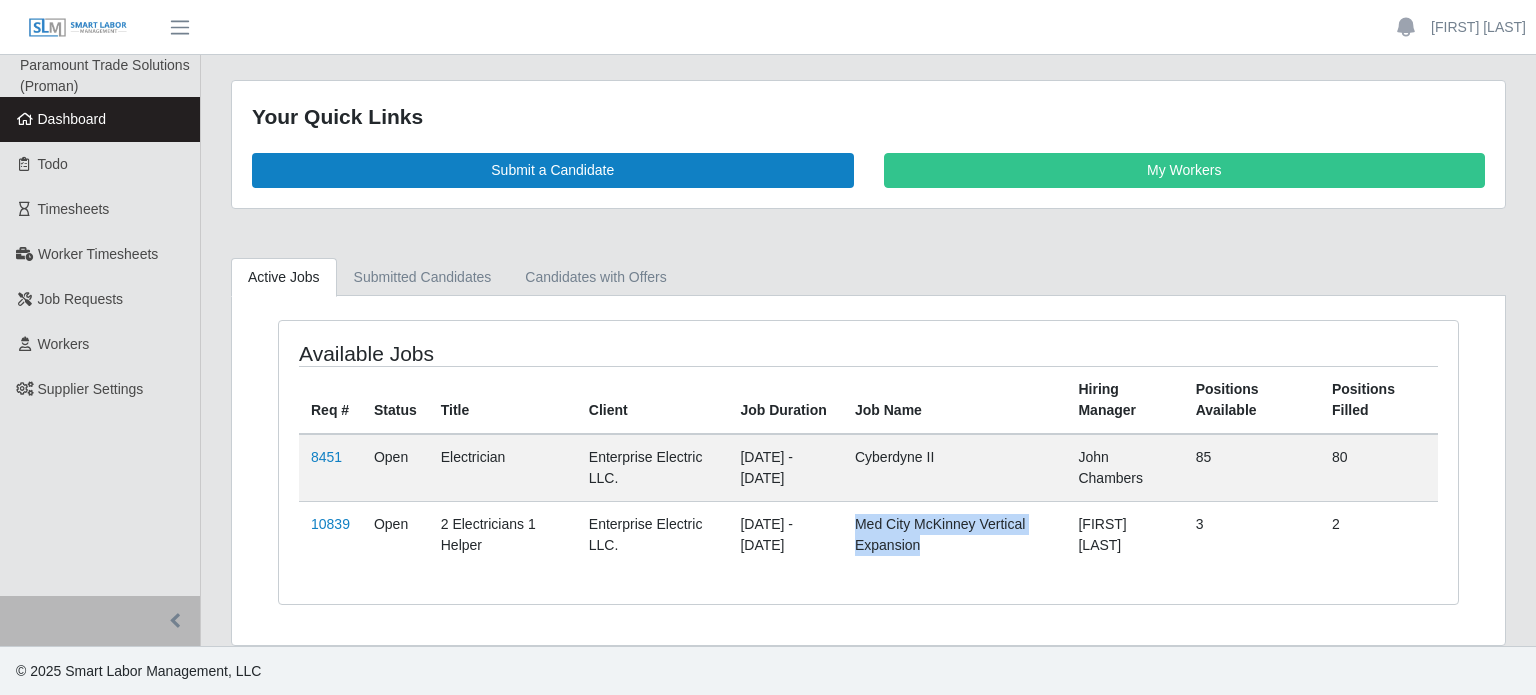 drag, startPoint x: 874, startPoint y: 524, endPoint x: 953, endPoint y: 536, distance: 79.9062 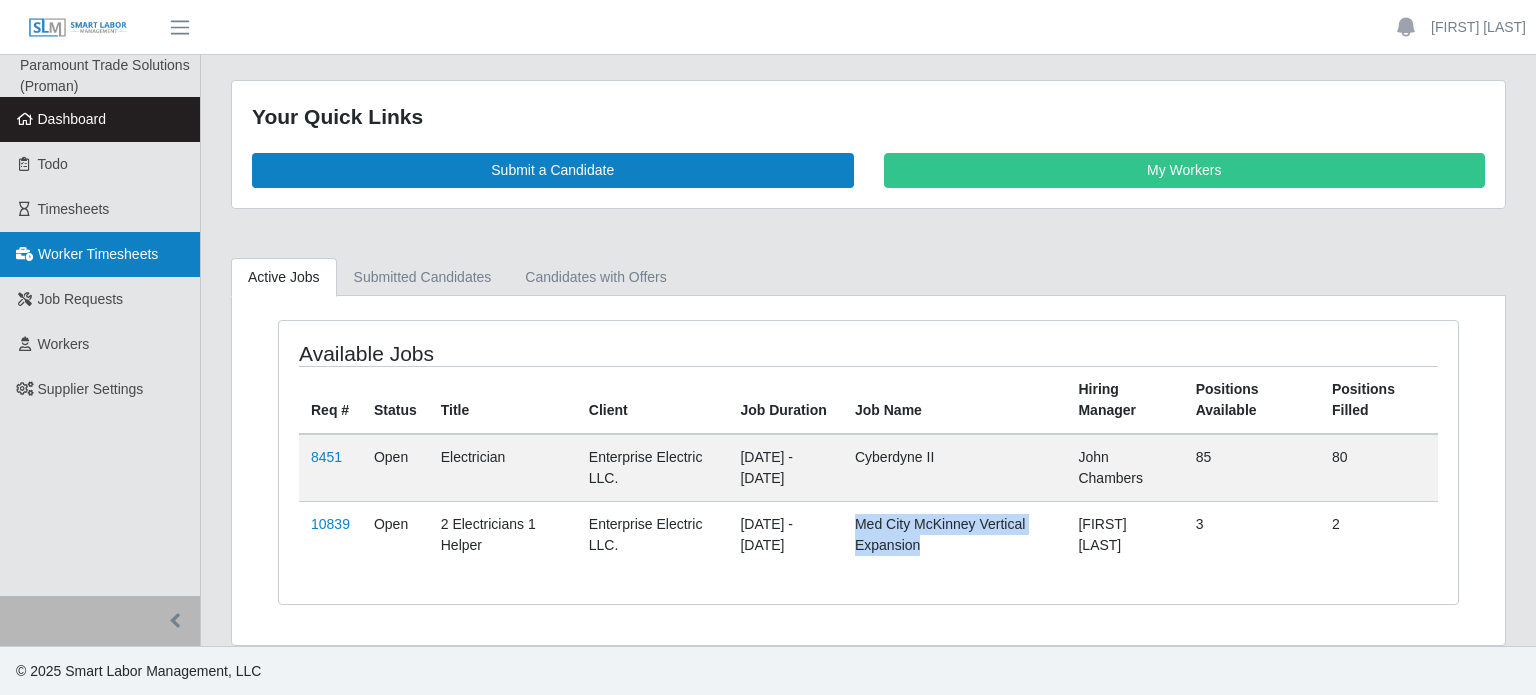 click on "Worker Timesheets" at bounding box center [98, 254] 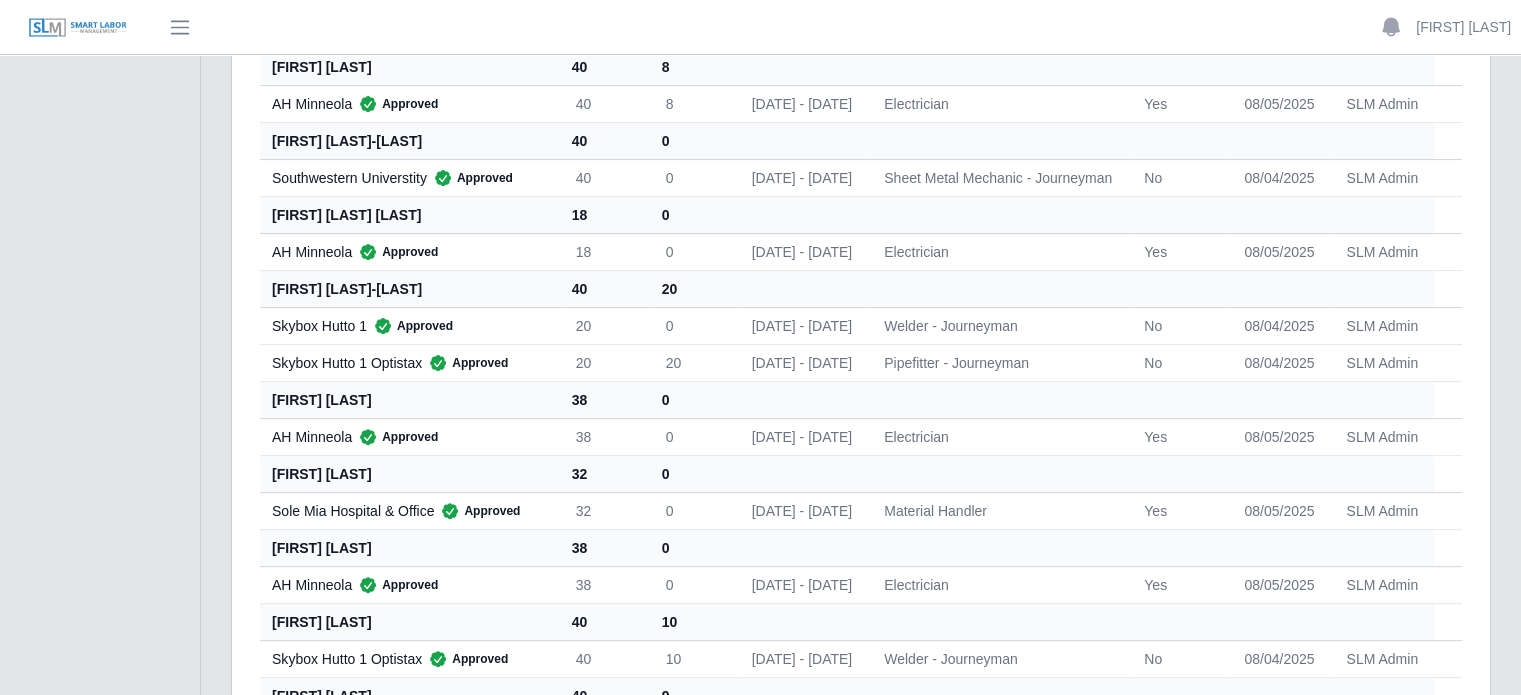 scroll, scrollTop: 0, scrollLeft: 0, axis: both 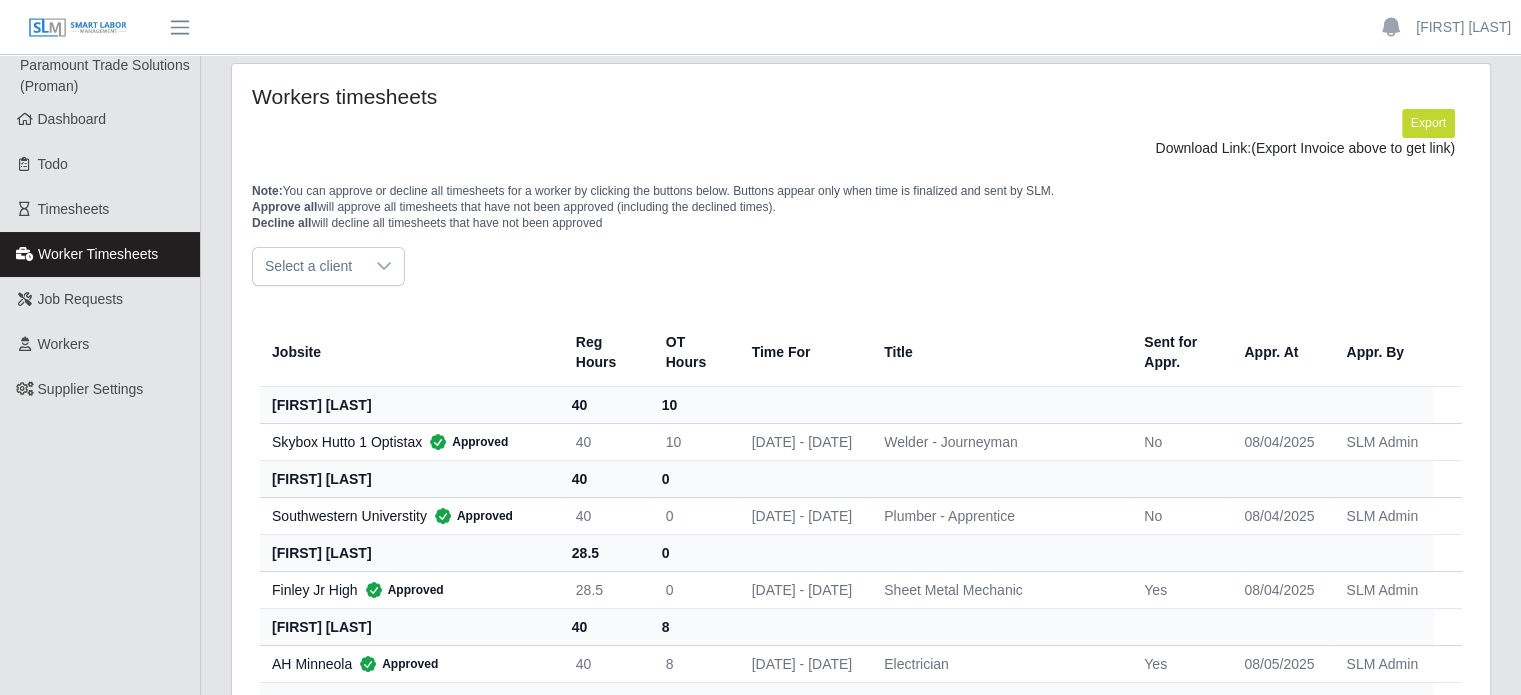 click on "Select a client" at bounding box center [861, 266] 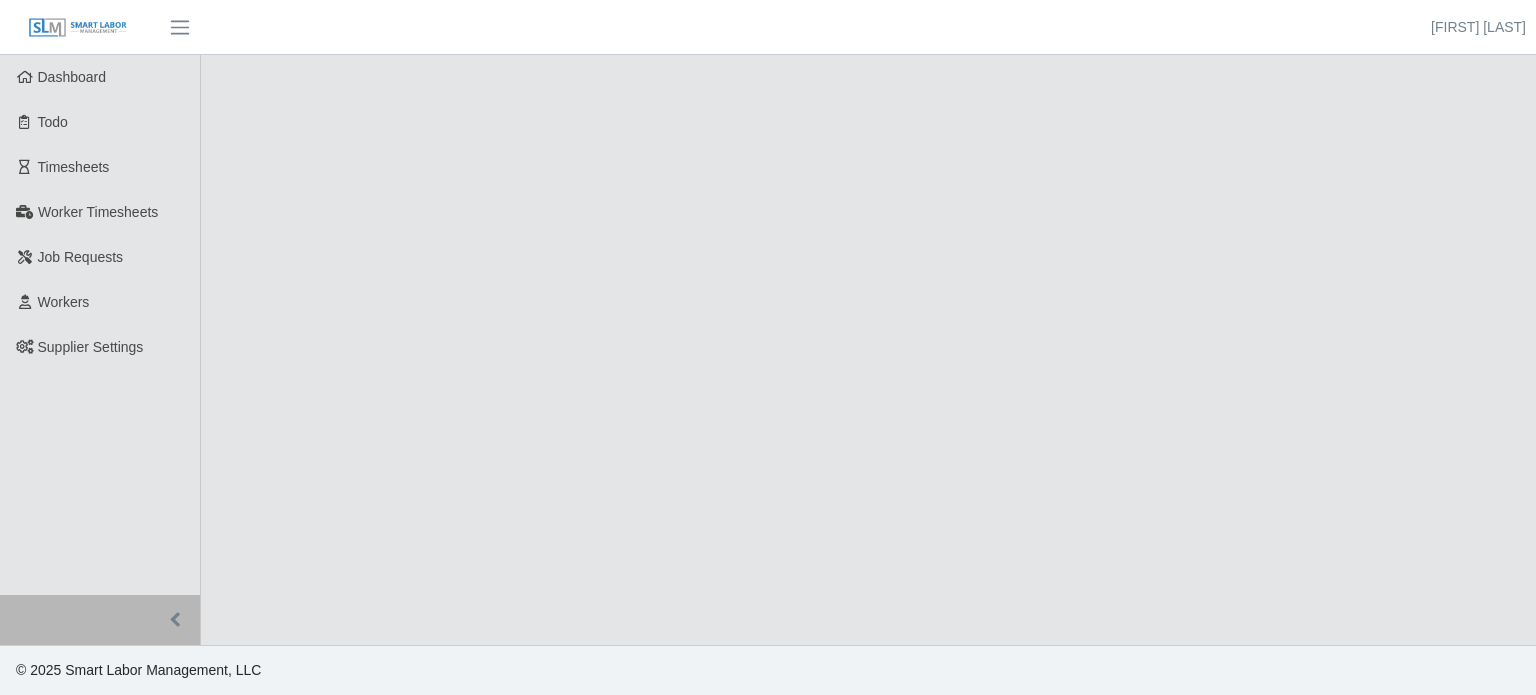 scroll, scrollTop: 0, scrollLeft: 0, axis: both 